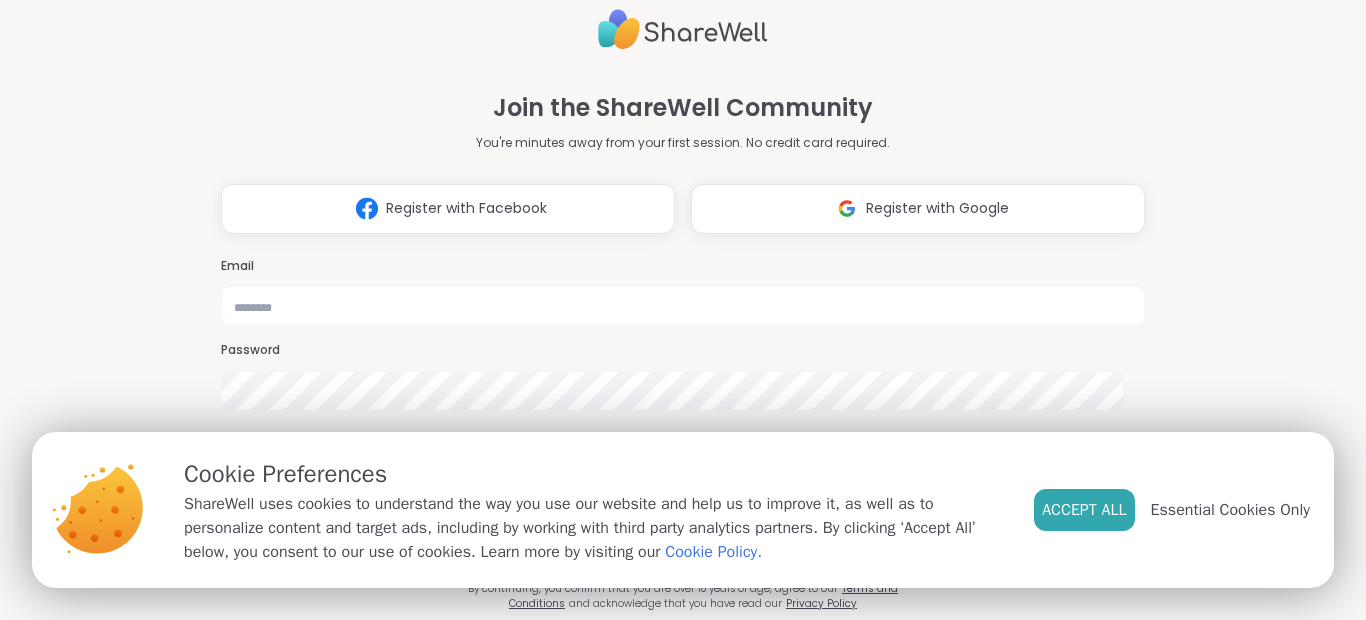 scroll, scrollTop: 0, scrollLeft: 0, axis: both 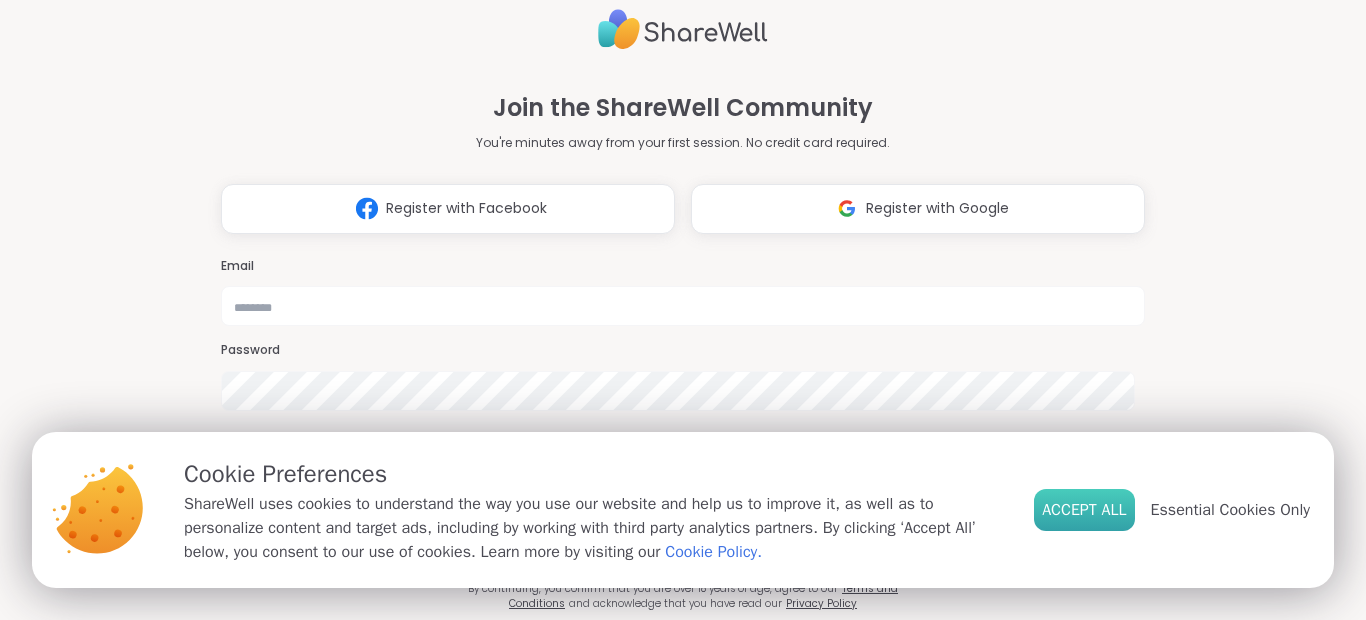 click on "Accept All" at bounding box center (1084, 510) 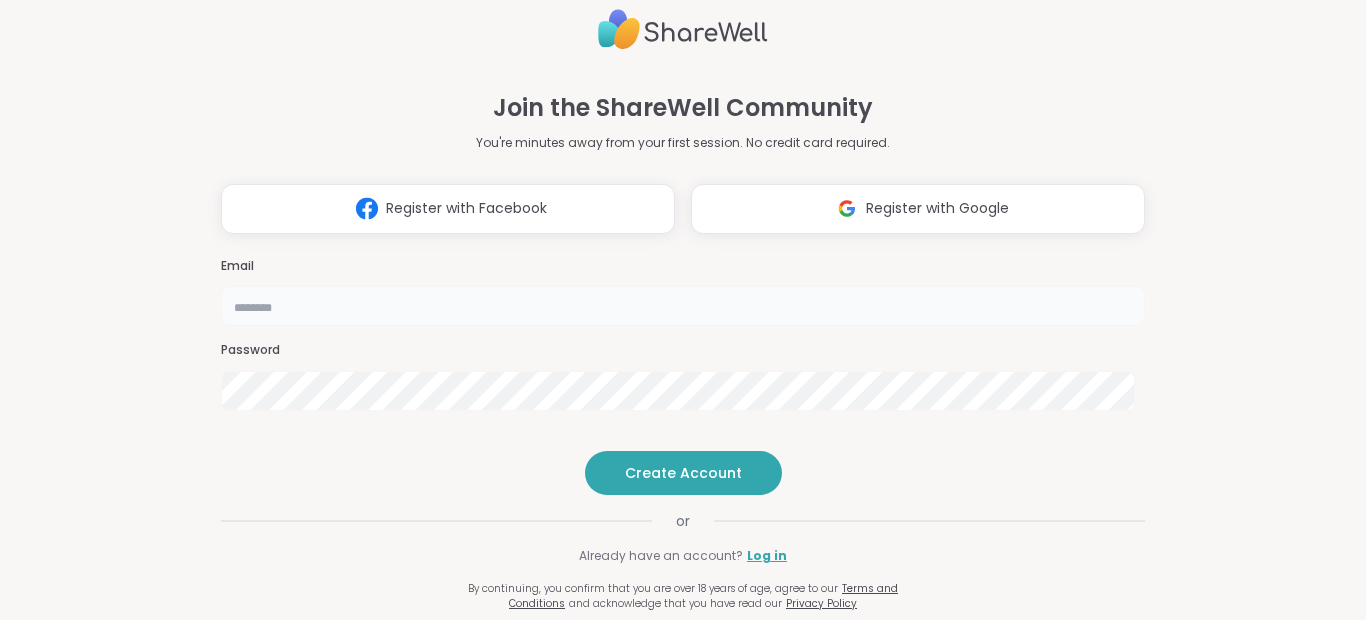 click at bounding box center (683, 306) 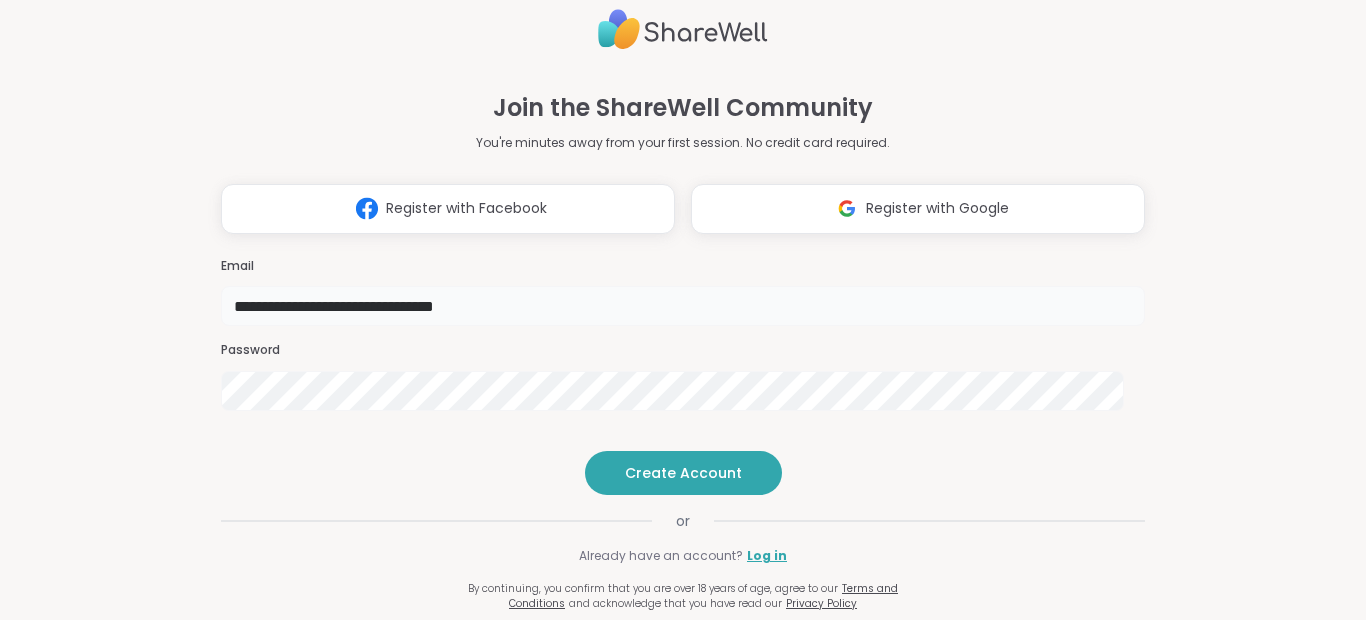 type on "**********" 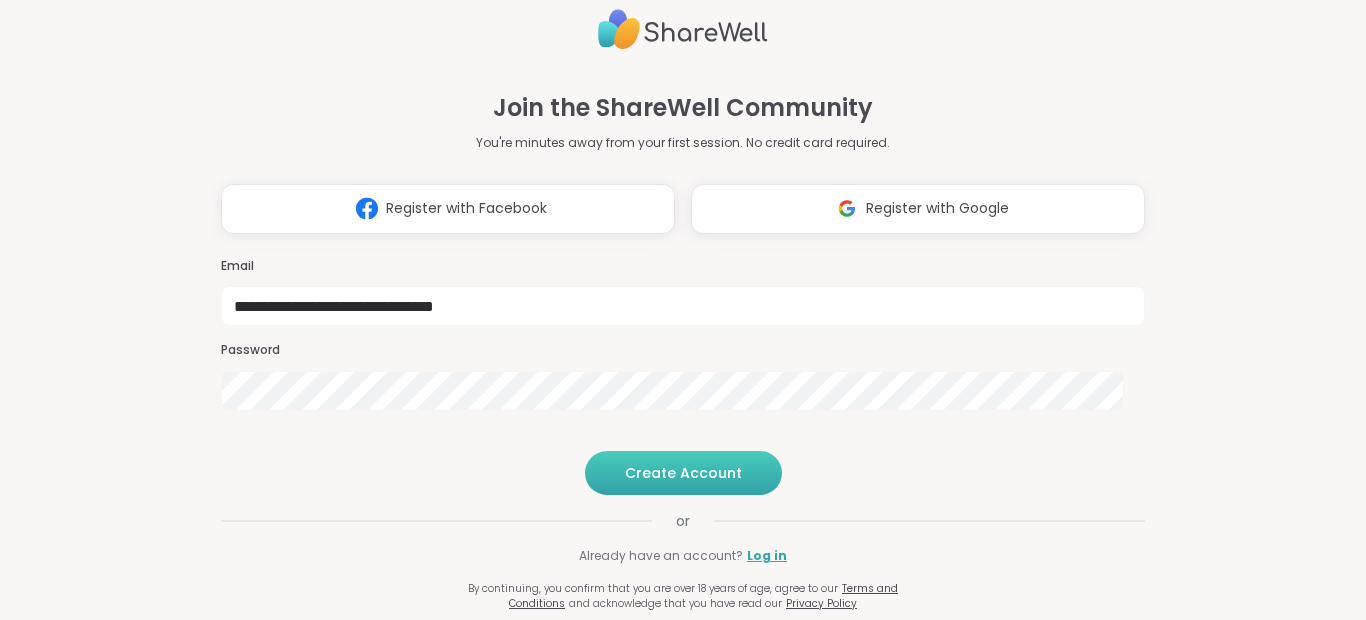 click on "Create Account" at bounding box center [683, 473] 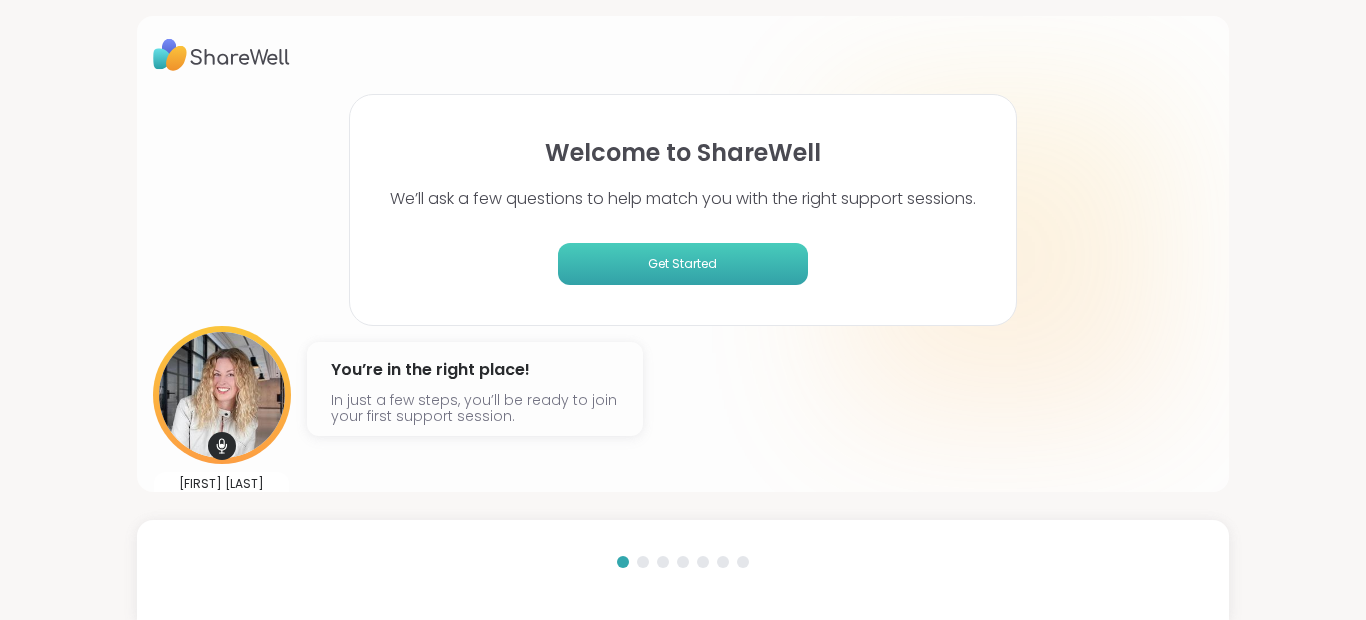 click on "Get Started" at bounding box center [683, 264] 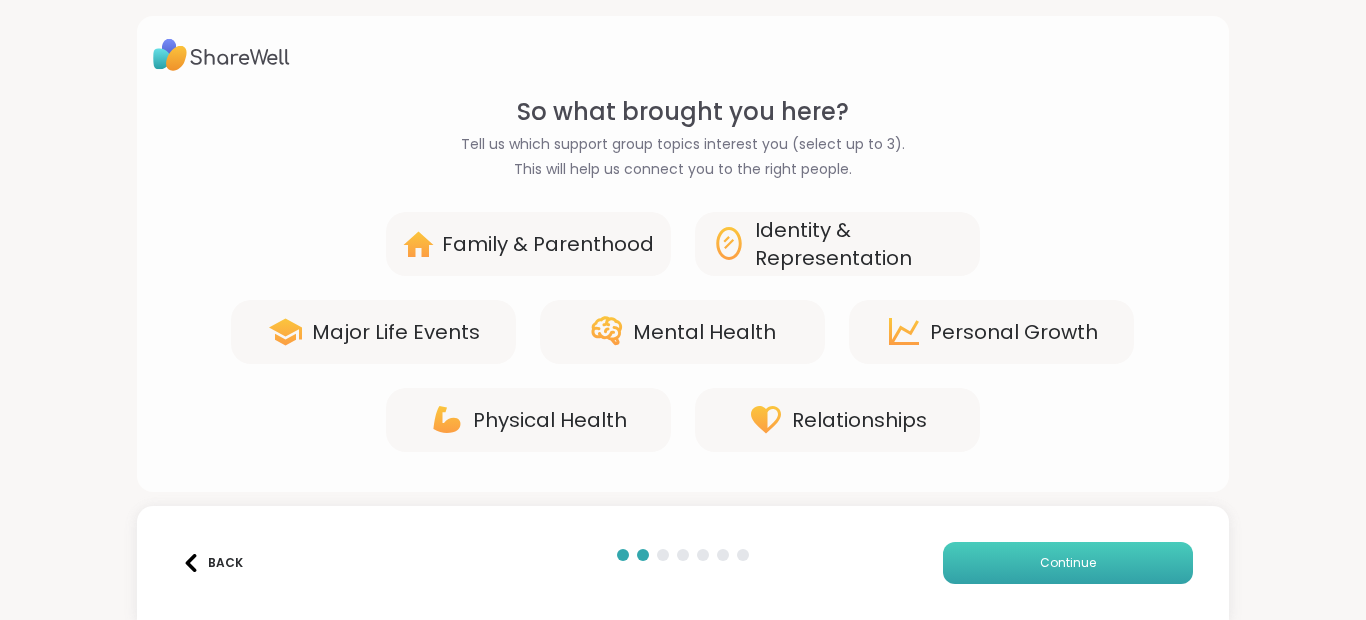 click on "Continue" at bounding box center [1068, 563] 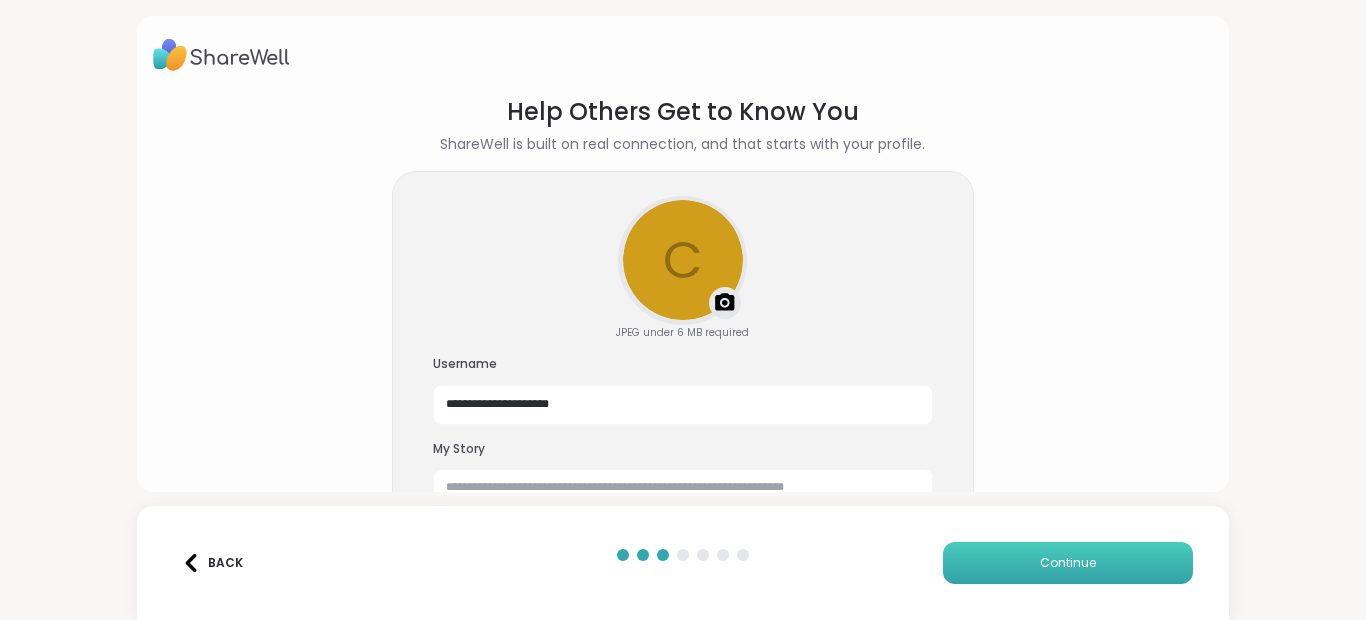click on "Continue" at bounding box center (1068, 563) 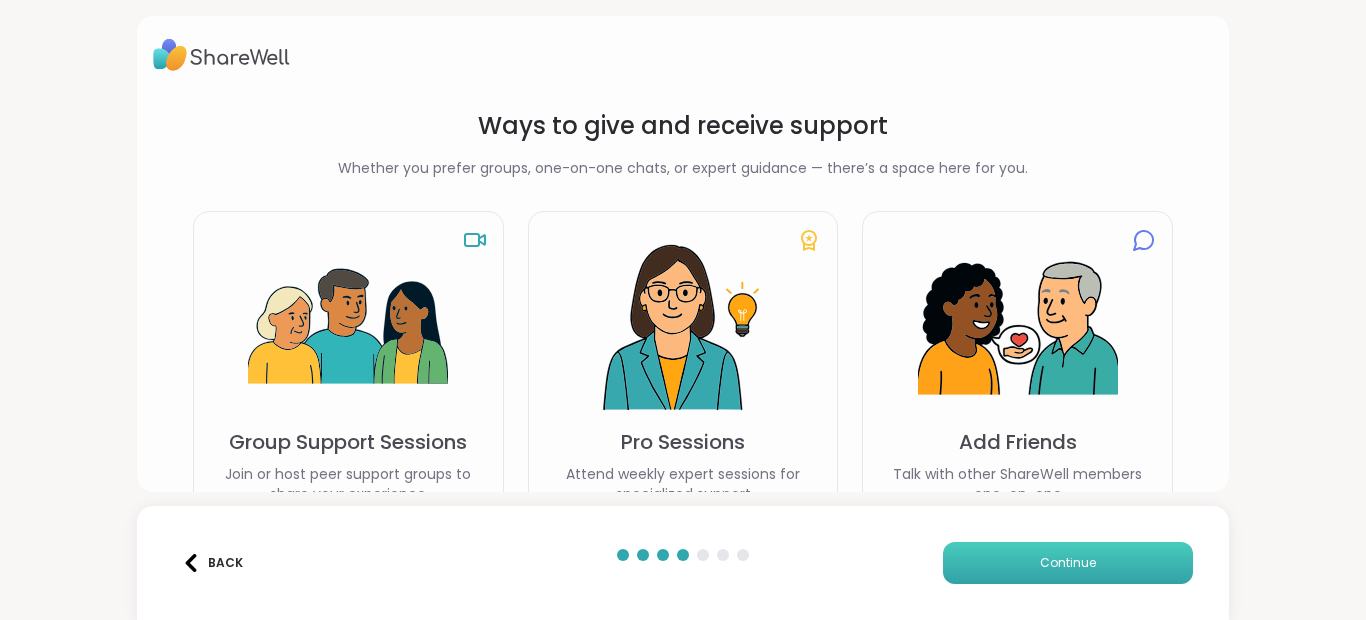 click on "Continue" at bounding box center [1068, 563] 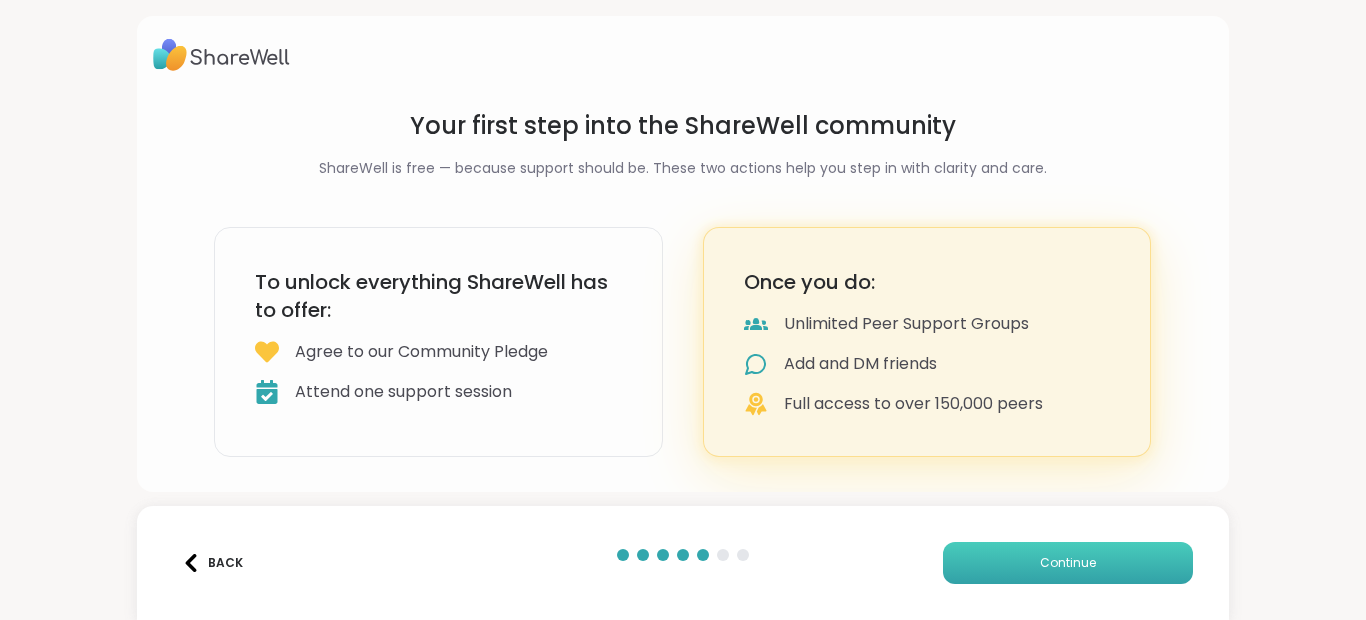 click on "Continue" at bounding box center [1068, 563] 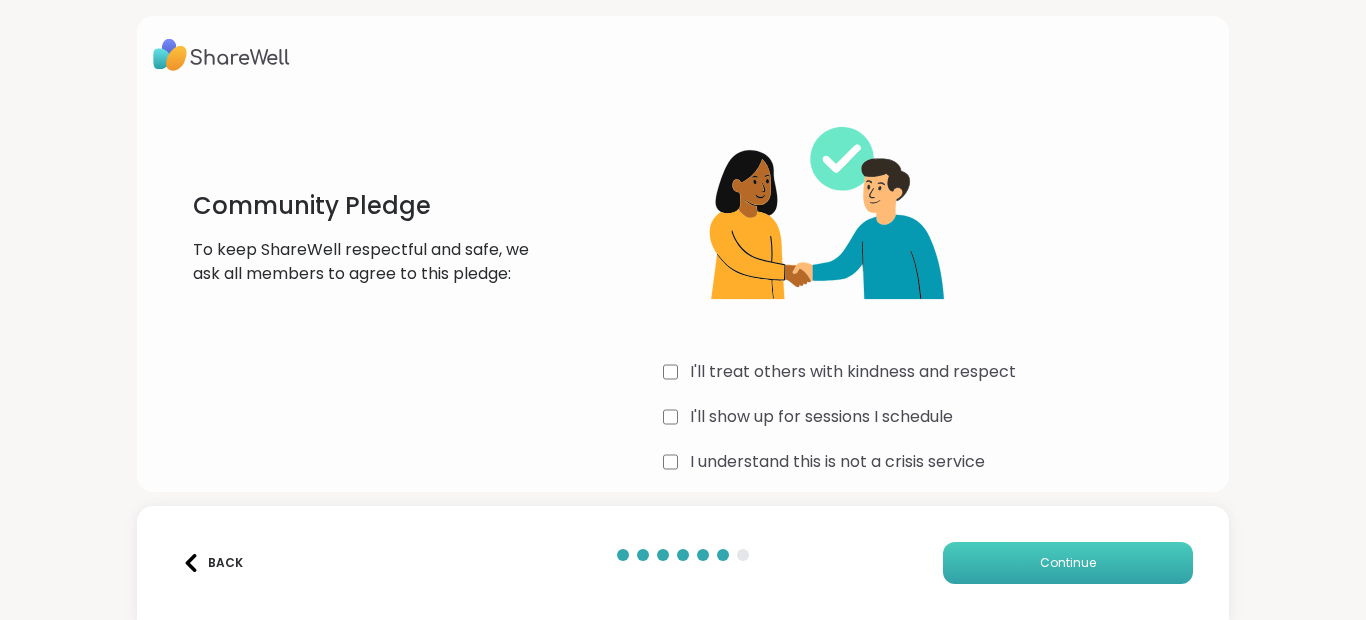 click on "Continue" at bounding box center (1068, 563) 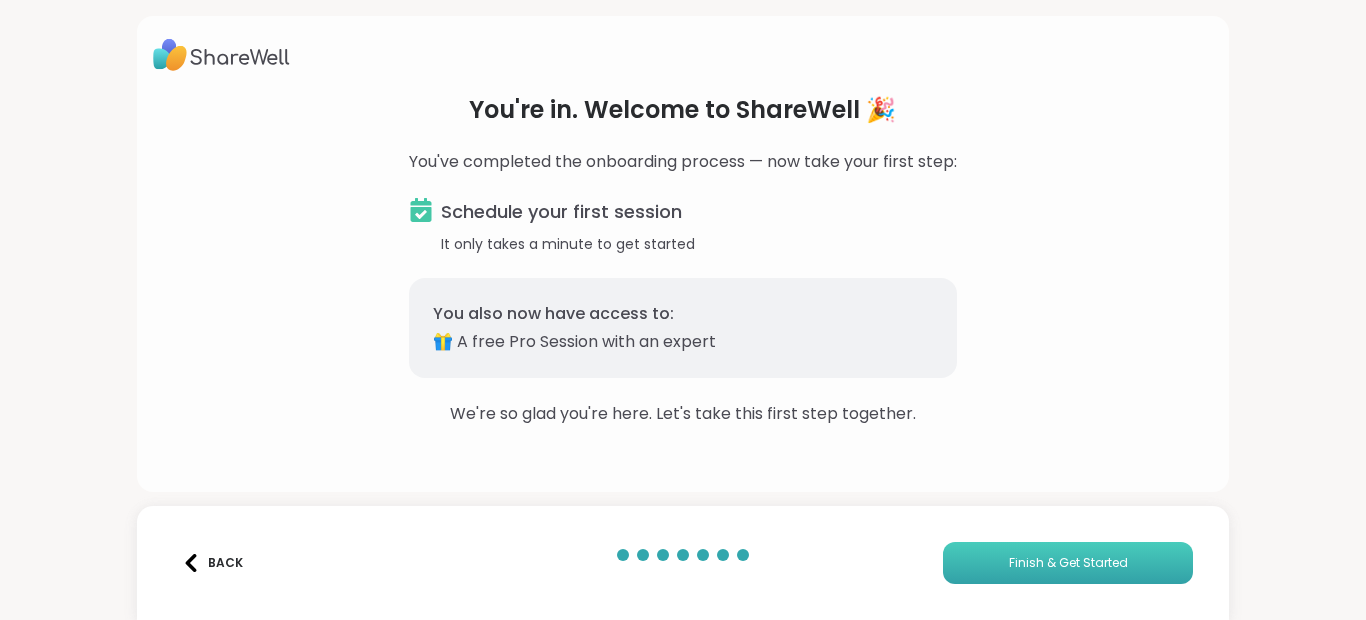 click on "Finish & Get Started" at bounding box center (1068, 563) 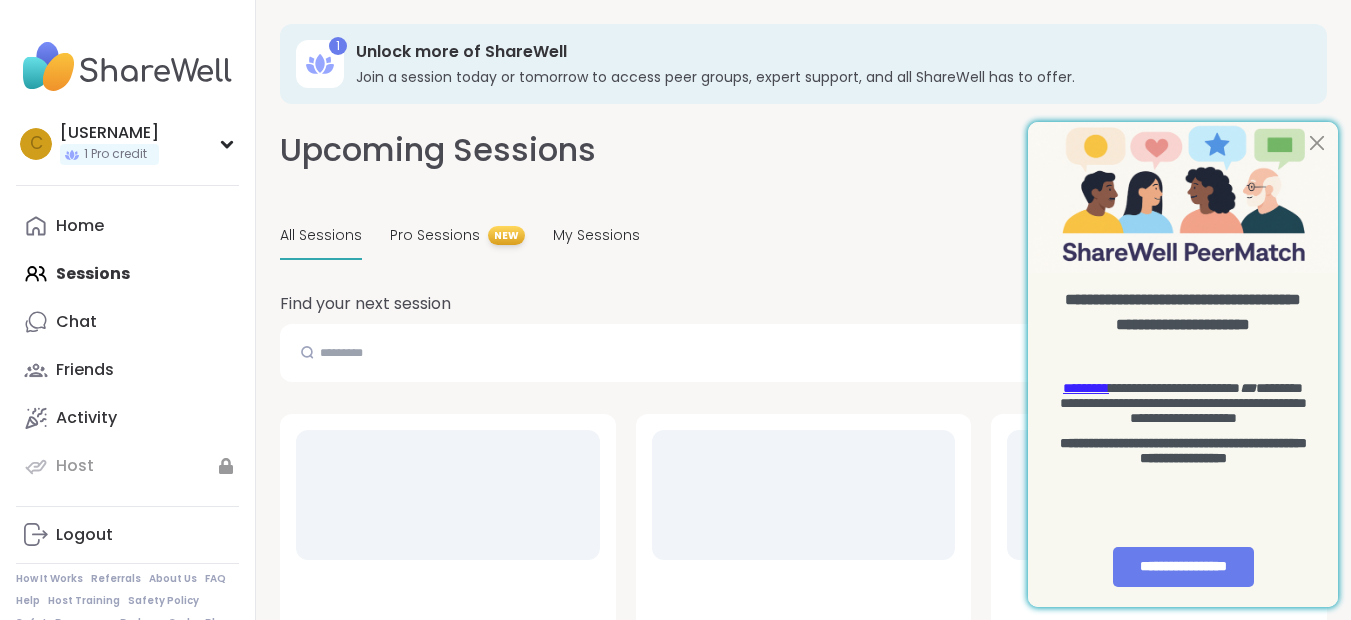 scroll, scrollTop: 0, scrollLeft: 0, axis: both 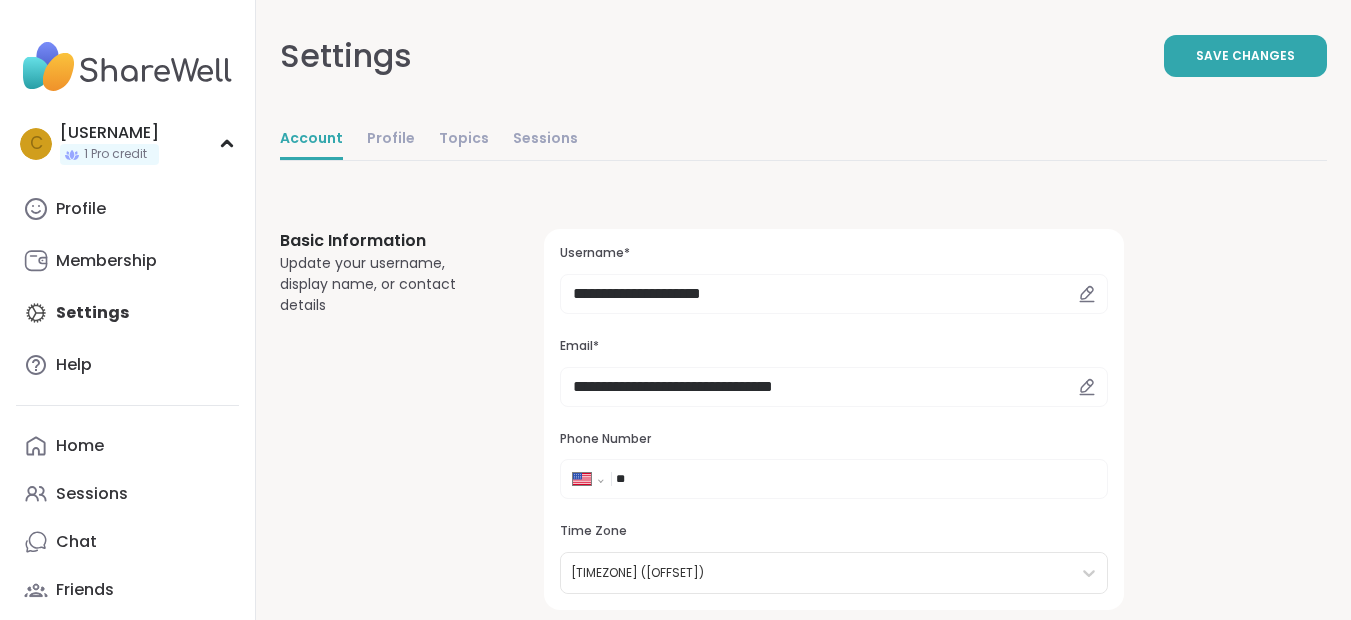select on "**" 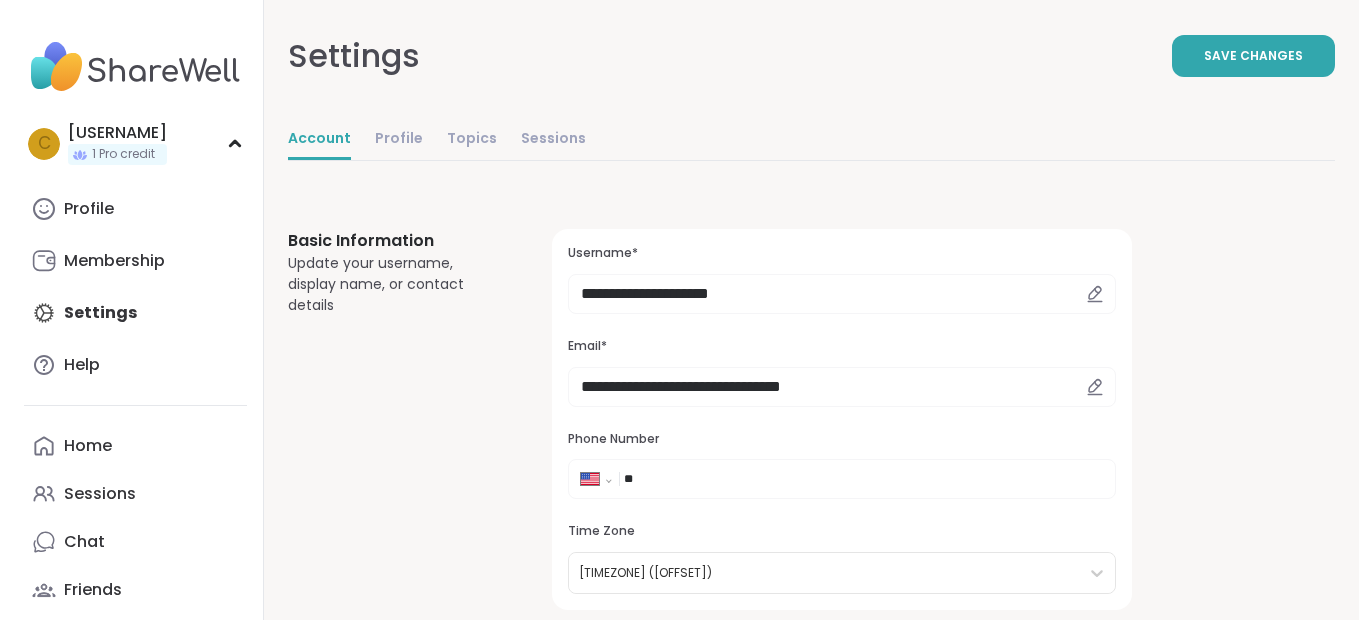 scroll, scrollTop: 0, scrollLeft: 0, axis: both 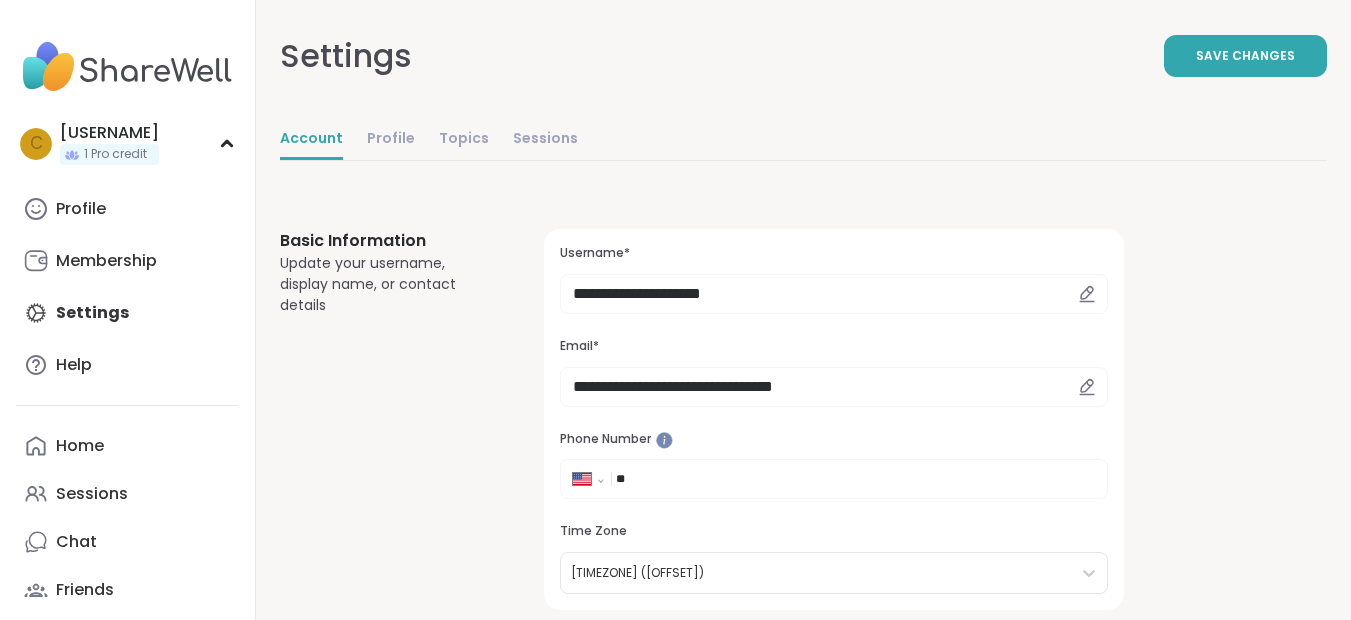click on "**" at bounding box center (676, 479) 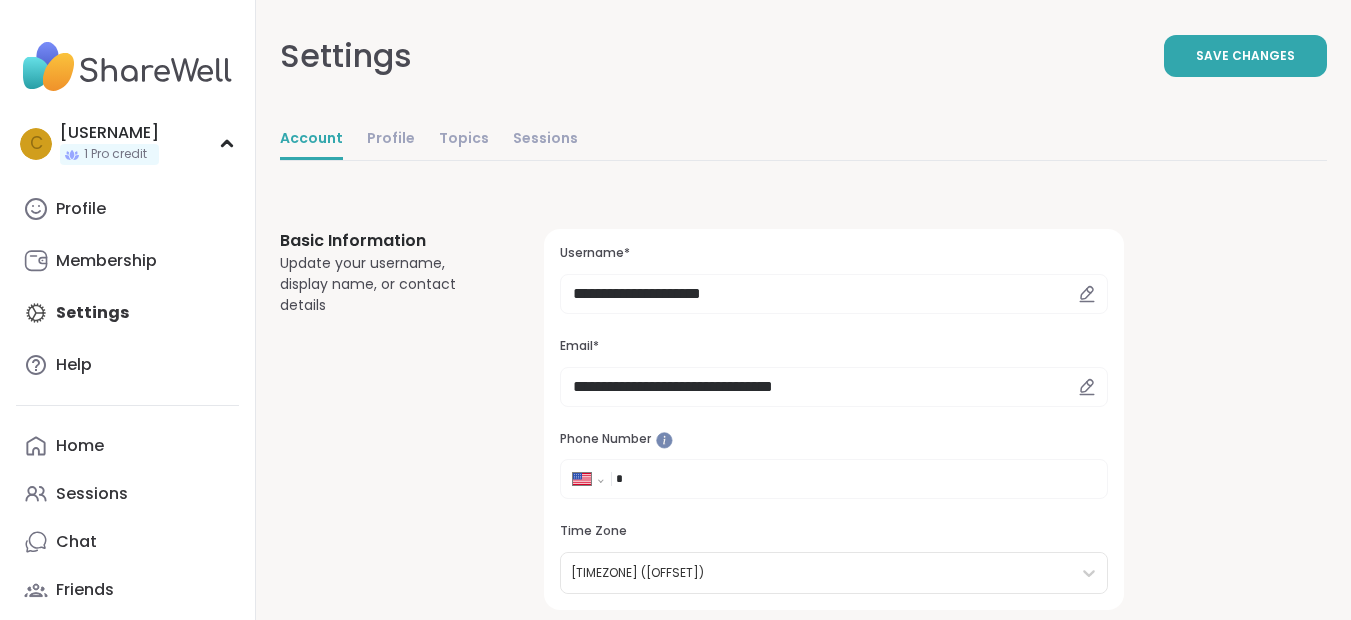 type on "**" 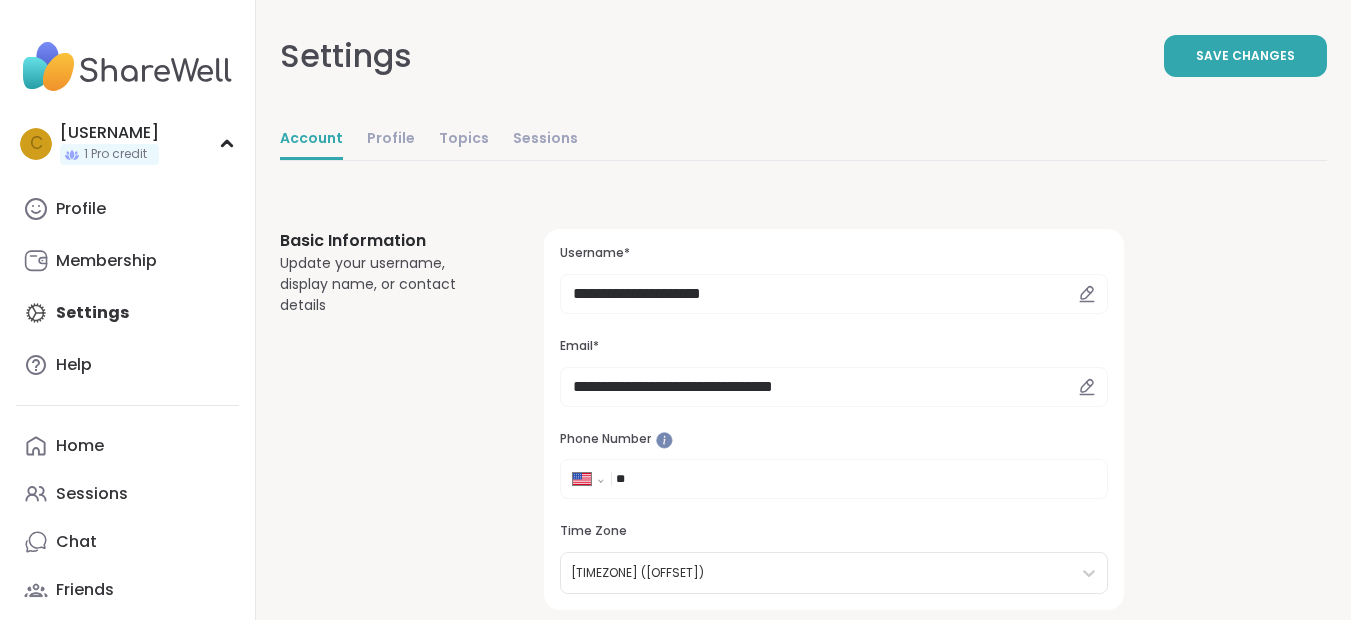 type on "***" 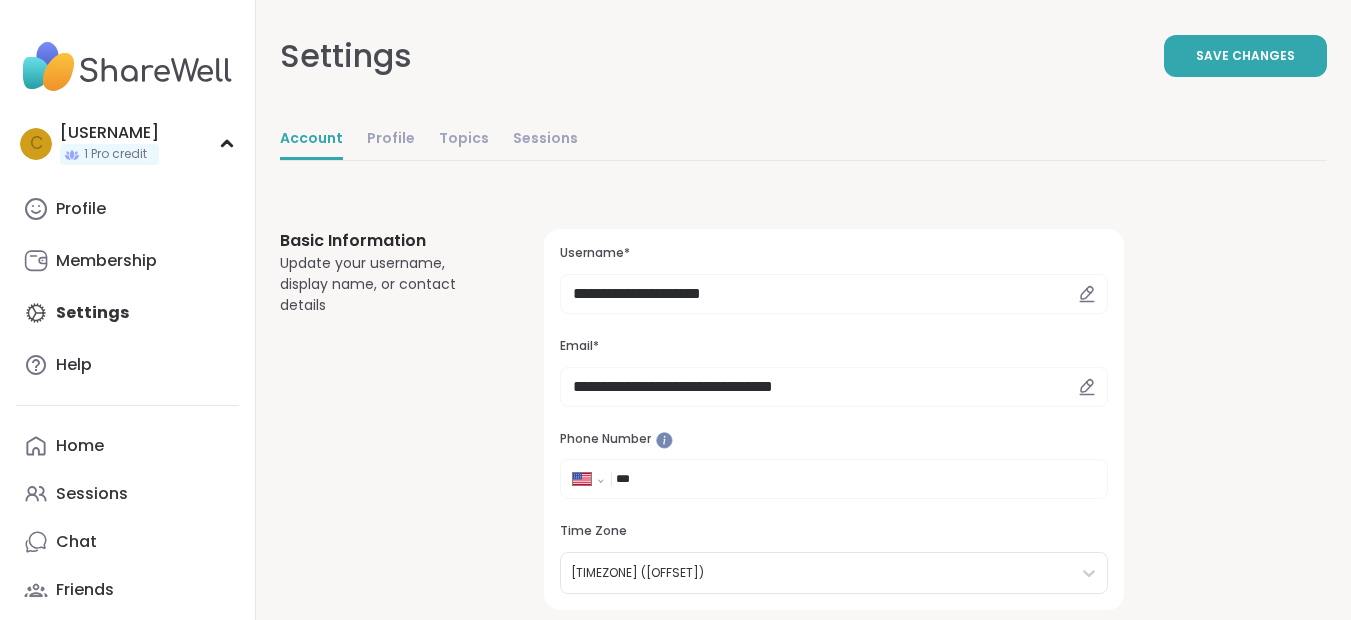 select on "**" 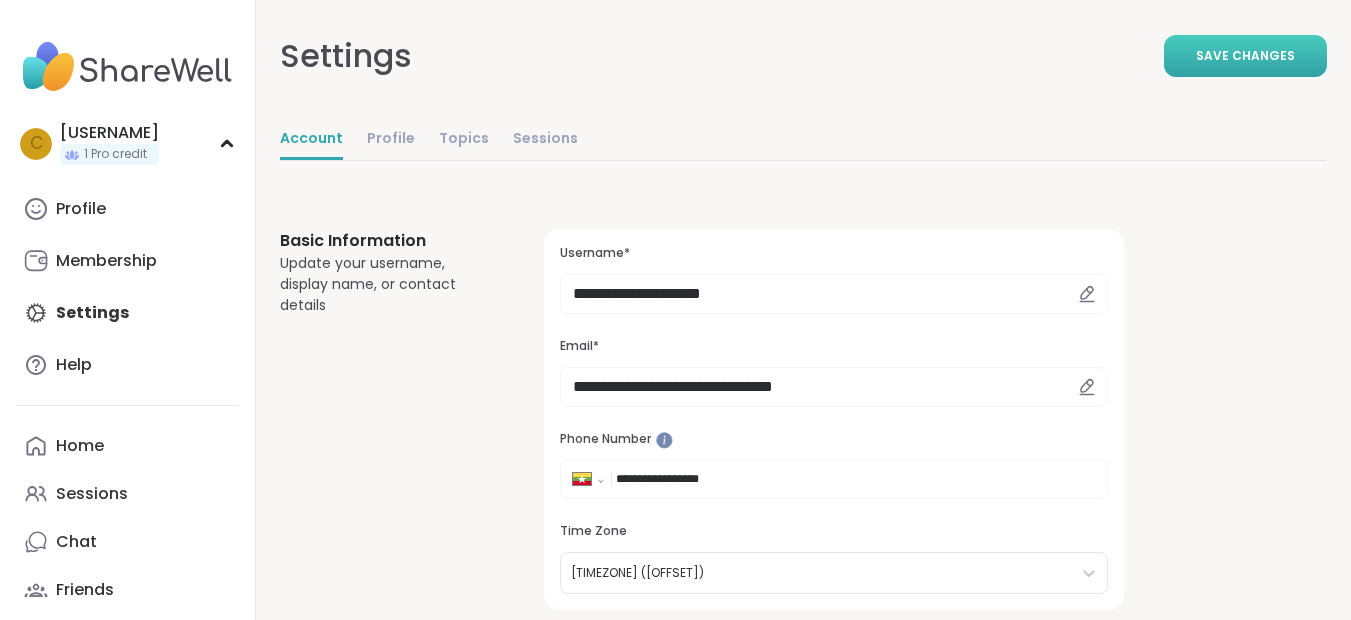 type on "**********" 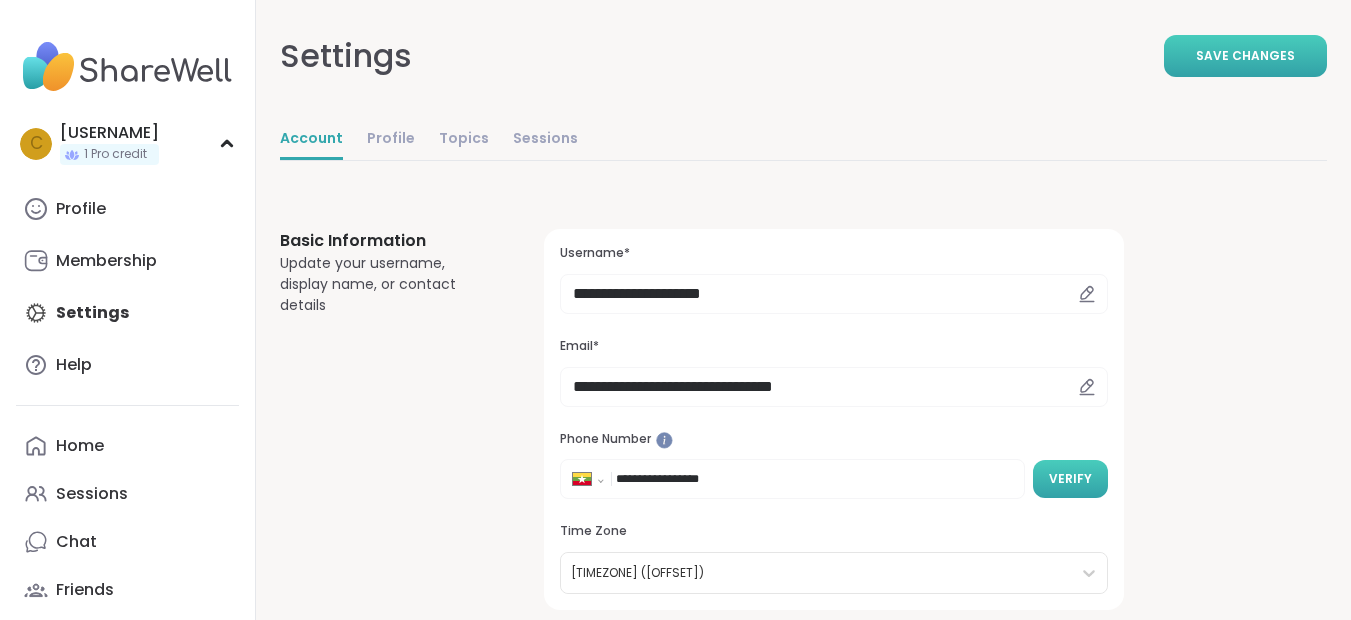 click on "Verify" at bounding box center (1070, 479) 